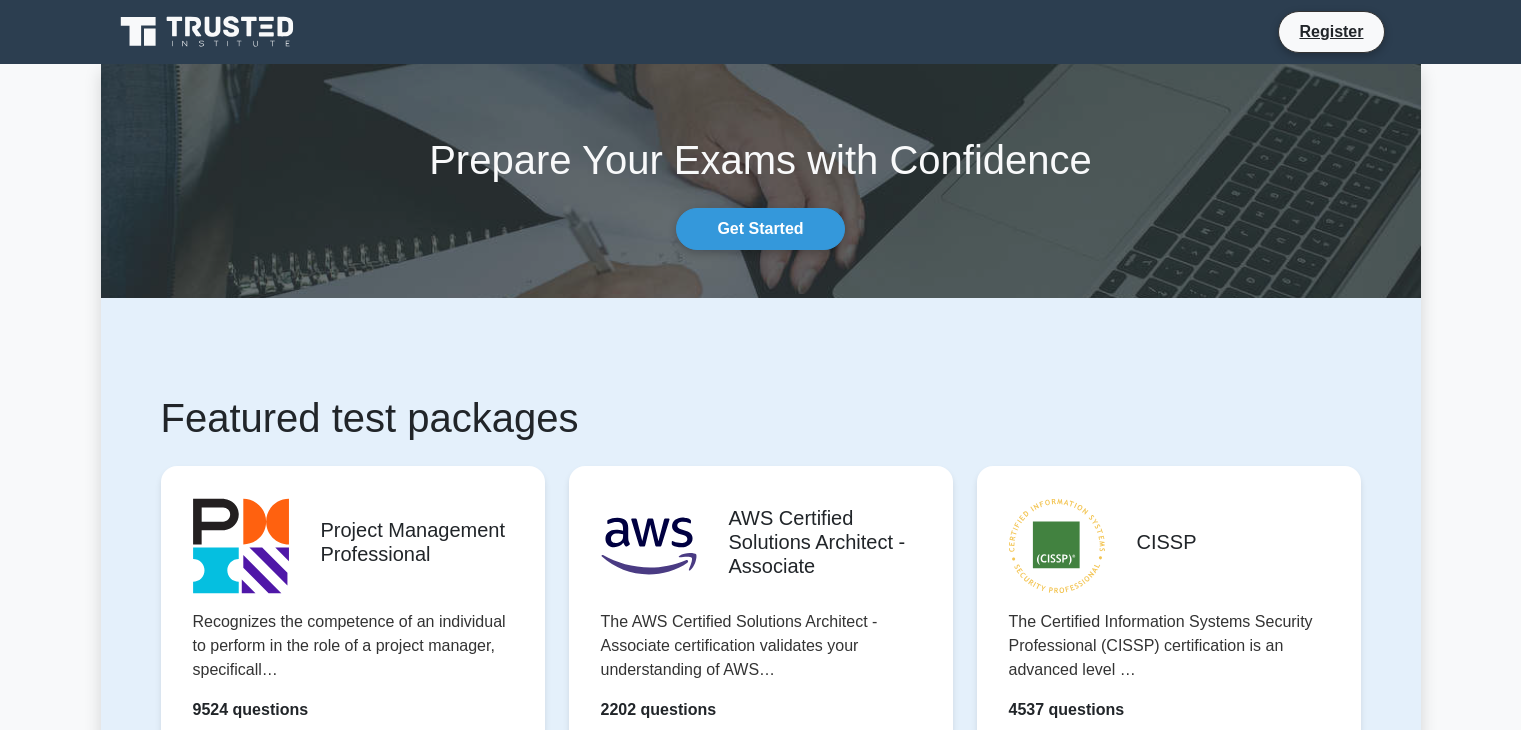 scroll, scrollTop: 0, scrollLeft: 0, axis: both 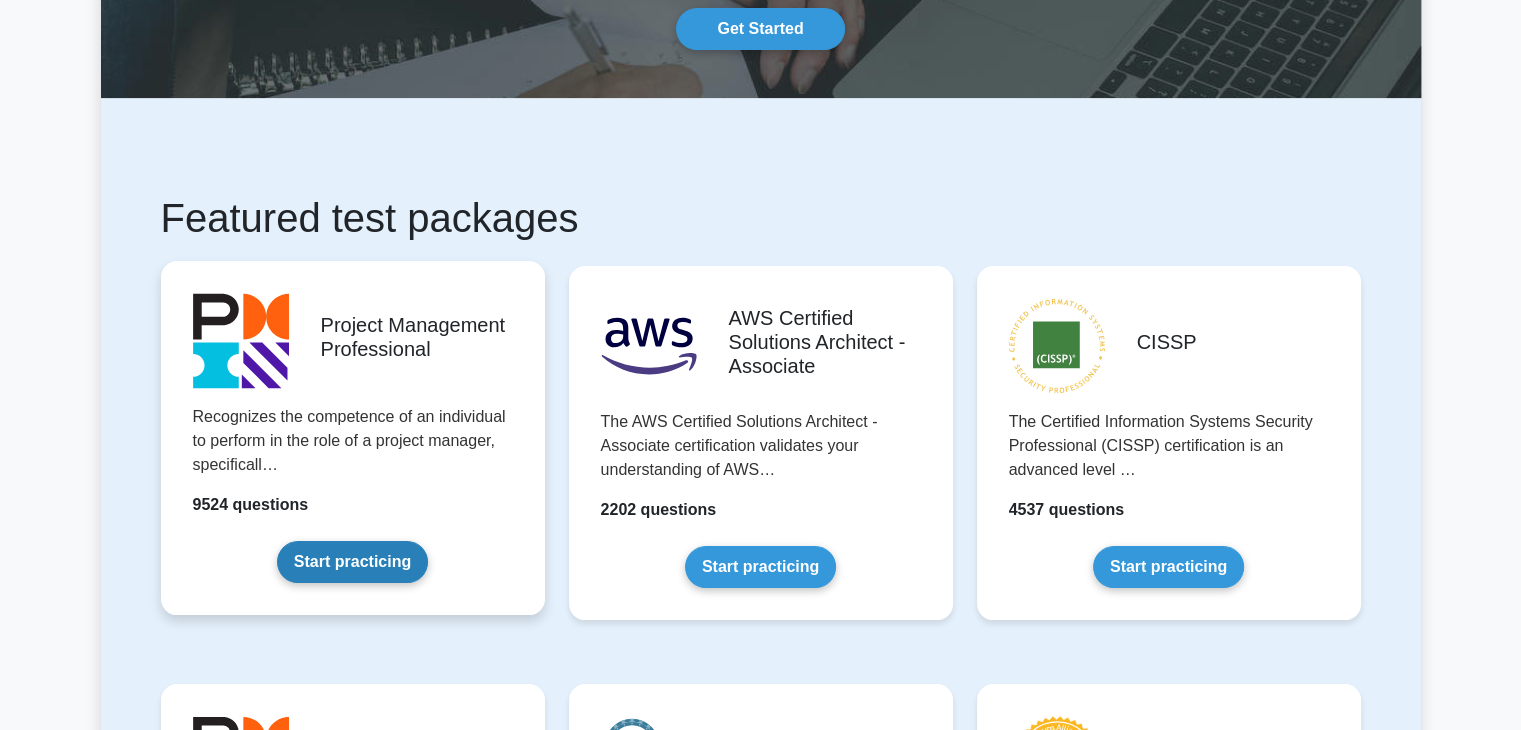 click on "Start practicing" at bounding box center [352, 562] 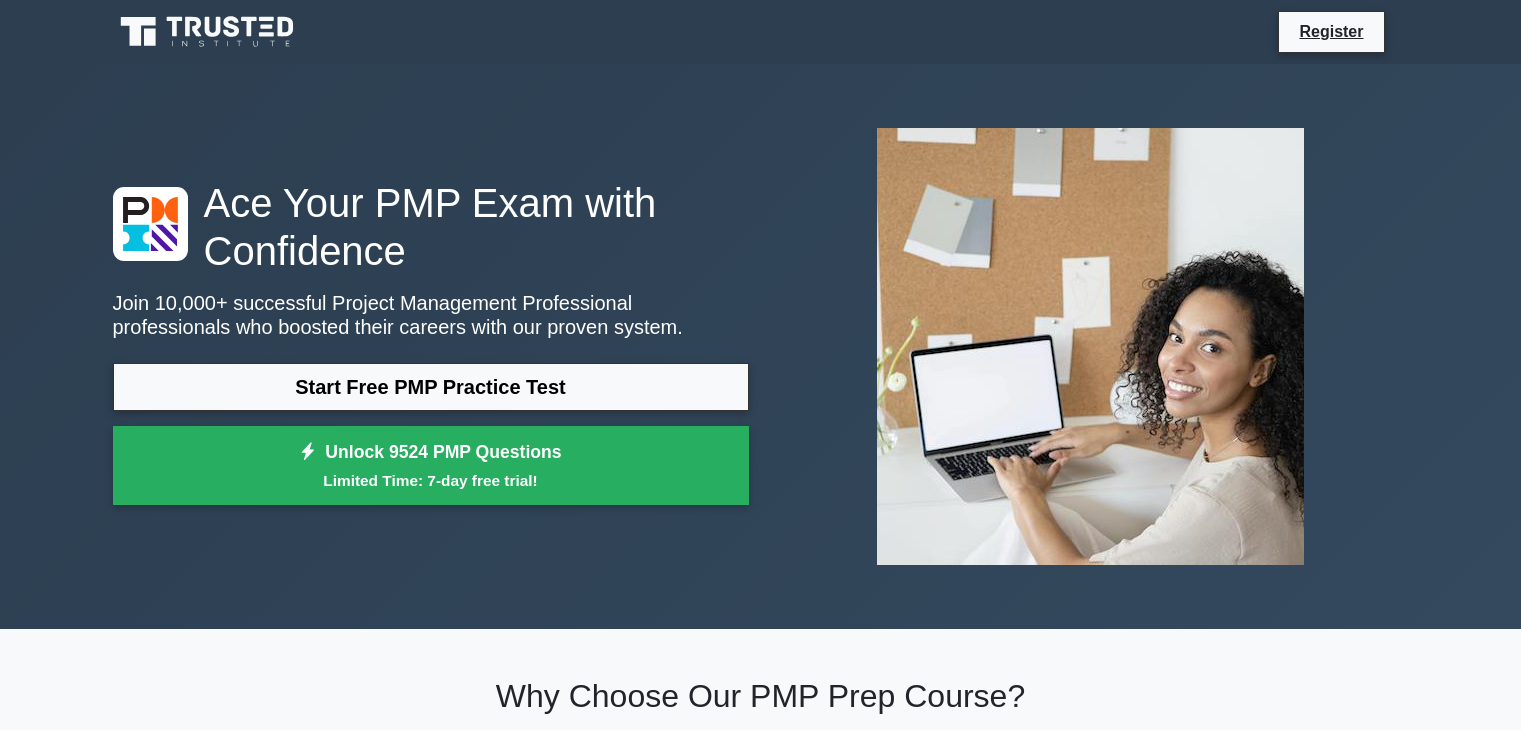 scroll, scrollTop: 0, scrollLeft: 0, axis: both 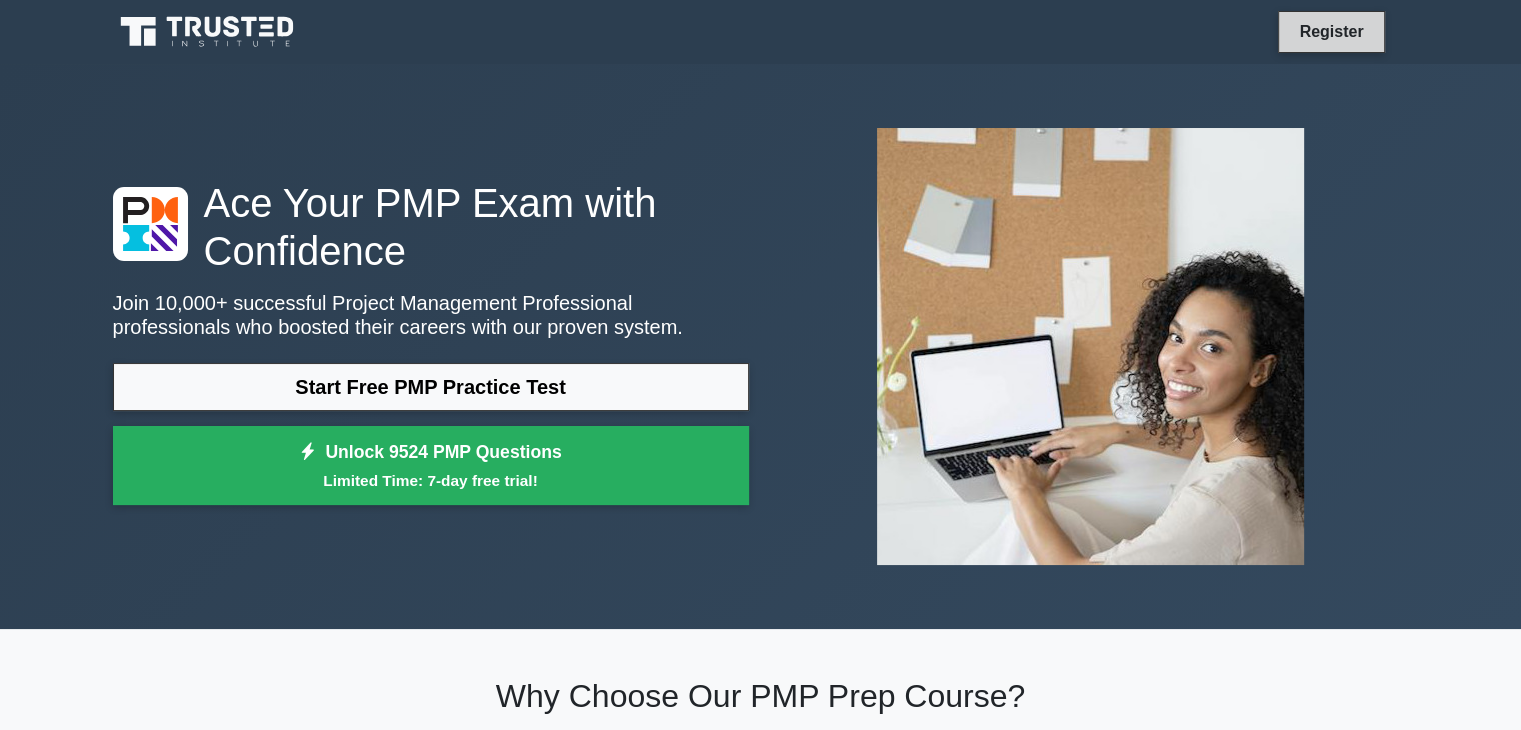 click on "Register" at bounding box center [1331, 31] 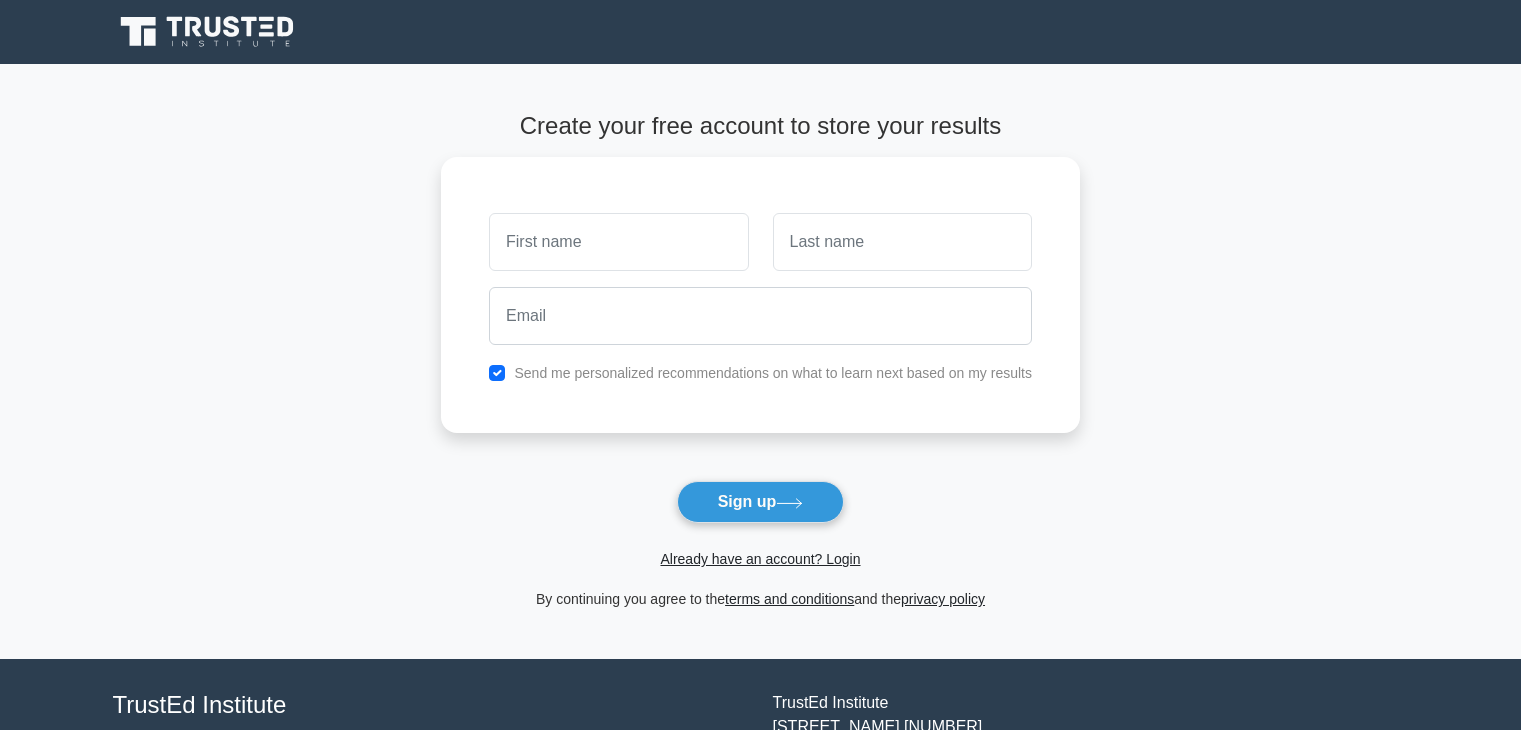 scroll, scrollTop: 0, scrollLeft: 0, axis: both 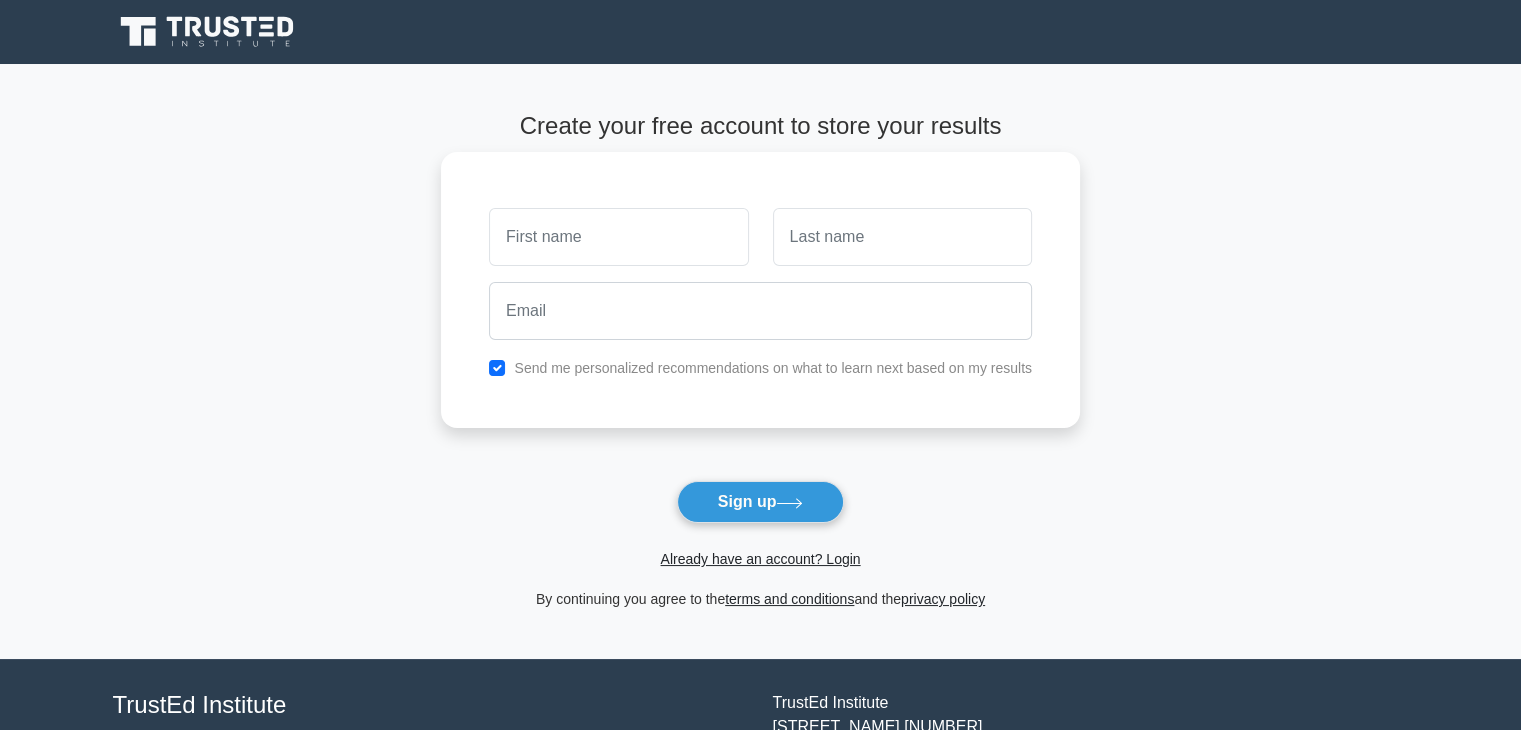 click at bounding box center (618, 237) 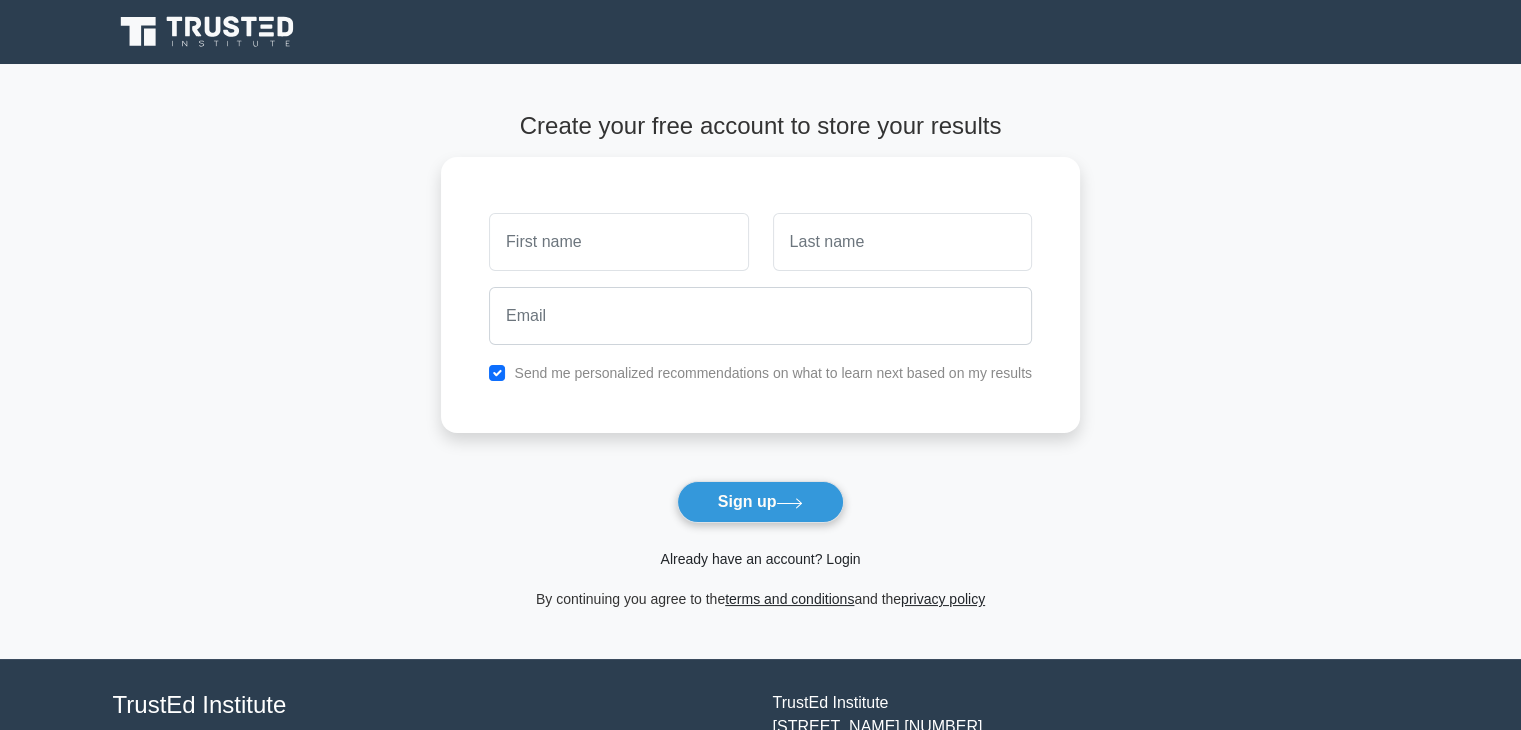 click on "Already have an account? Login" at bounding box center [760, 559] 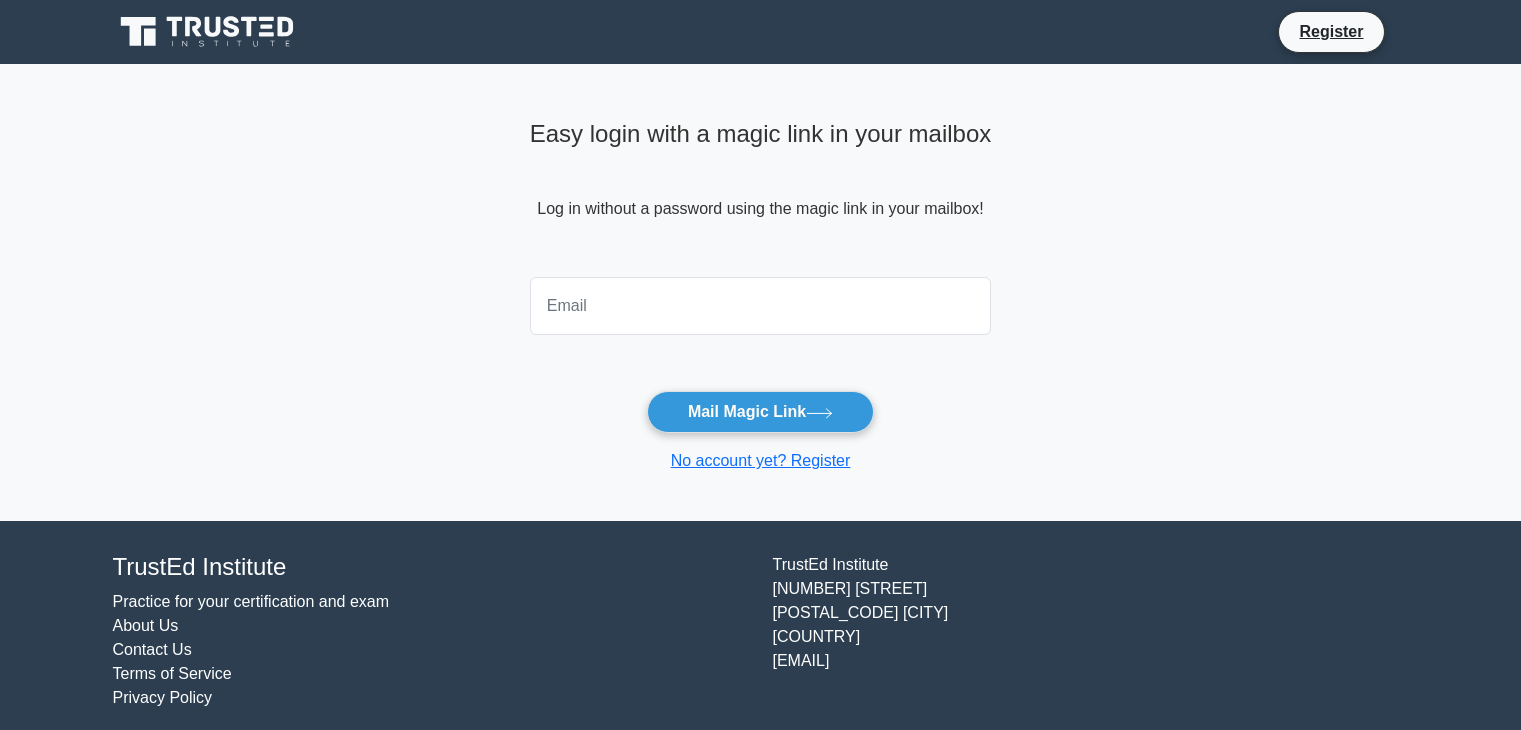 scroll, scrollTop: 0, scrollLeft: 0, axis: both 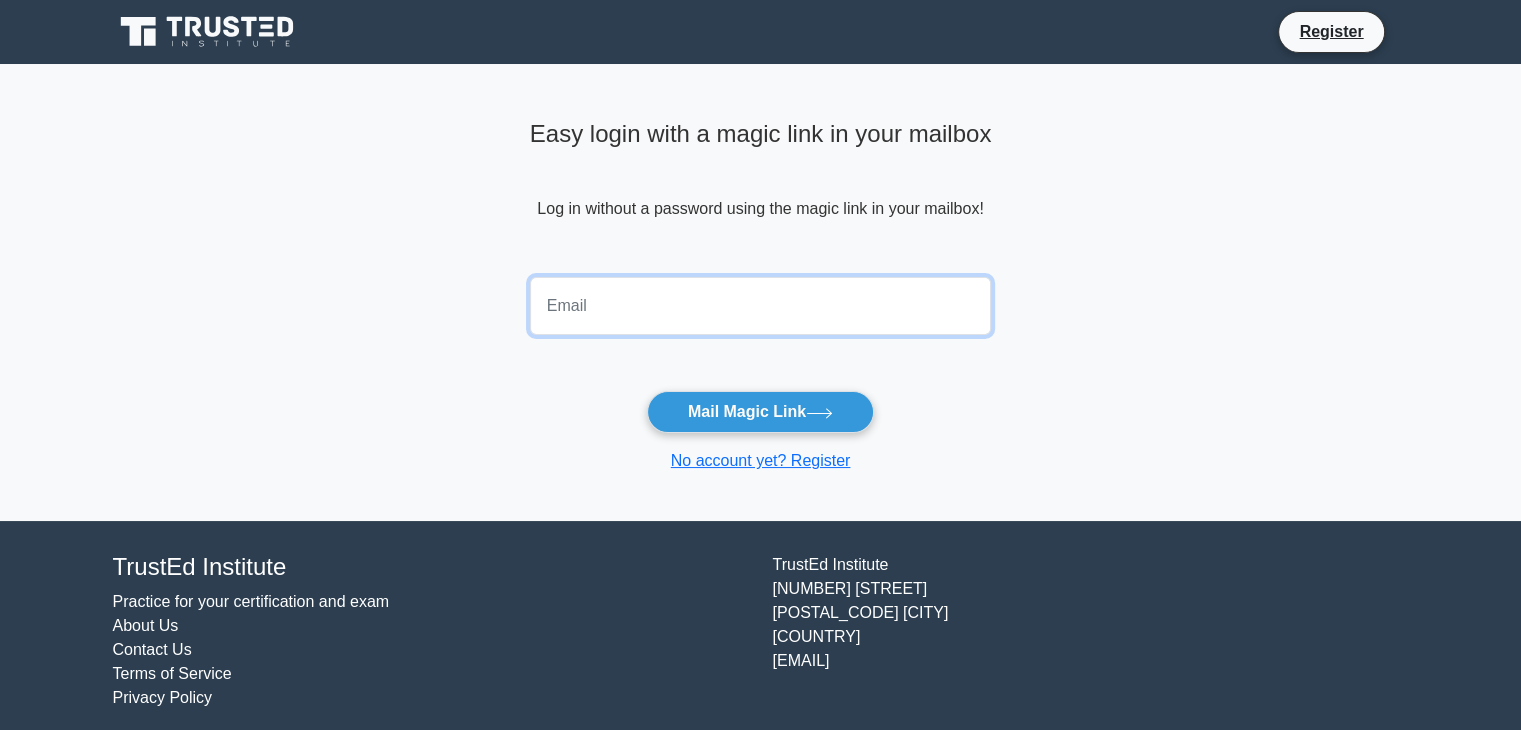 click at bounding box center (761, 306) 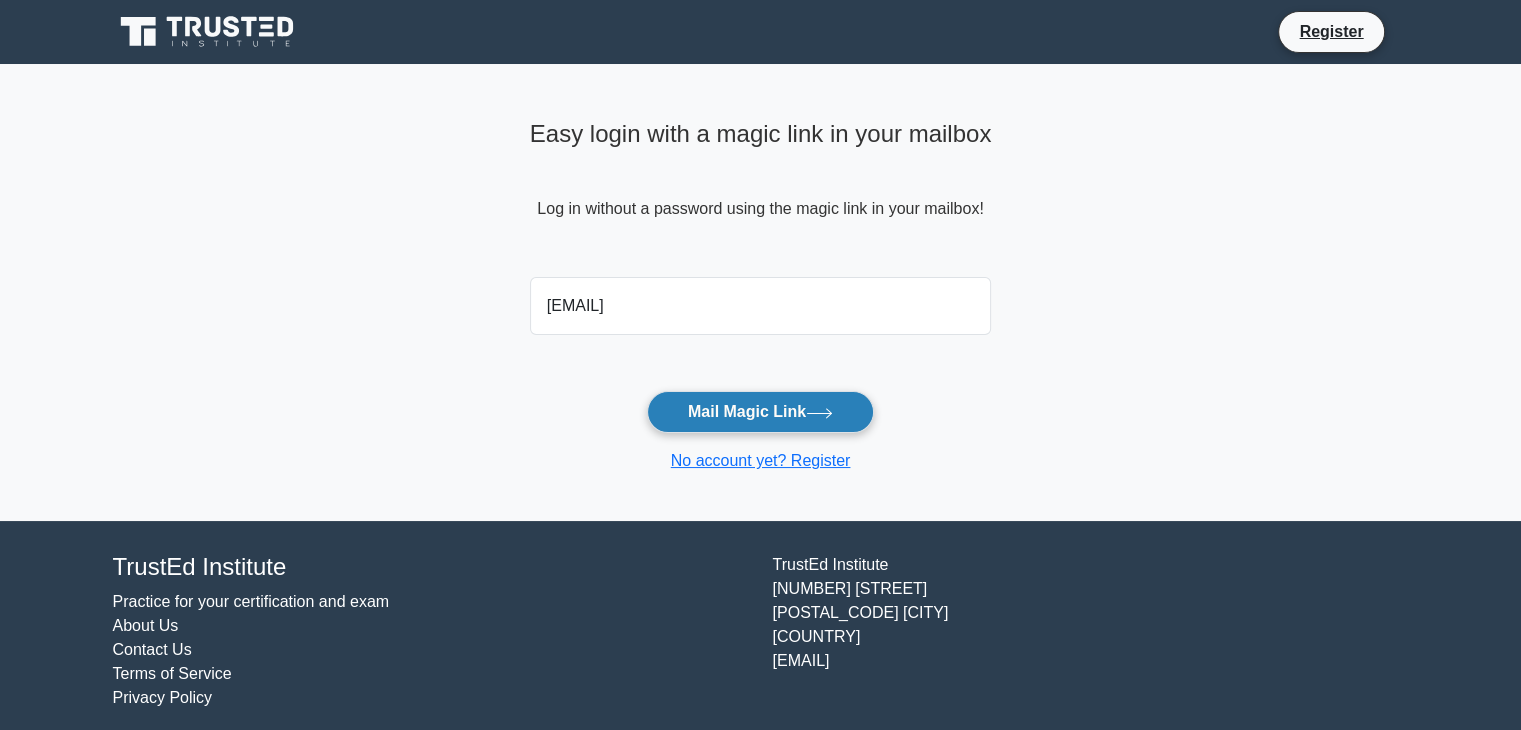click on "Mail Magic Link" at bounding box center (760, 412) 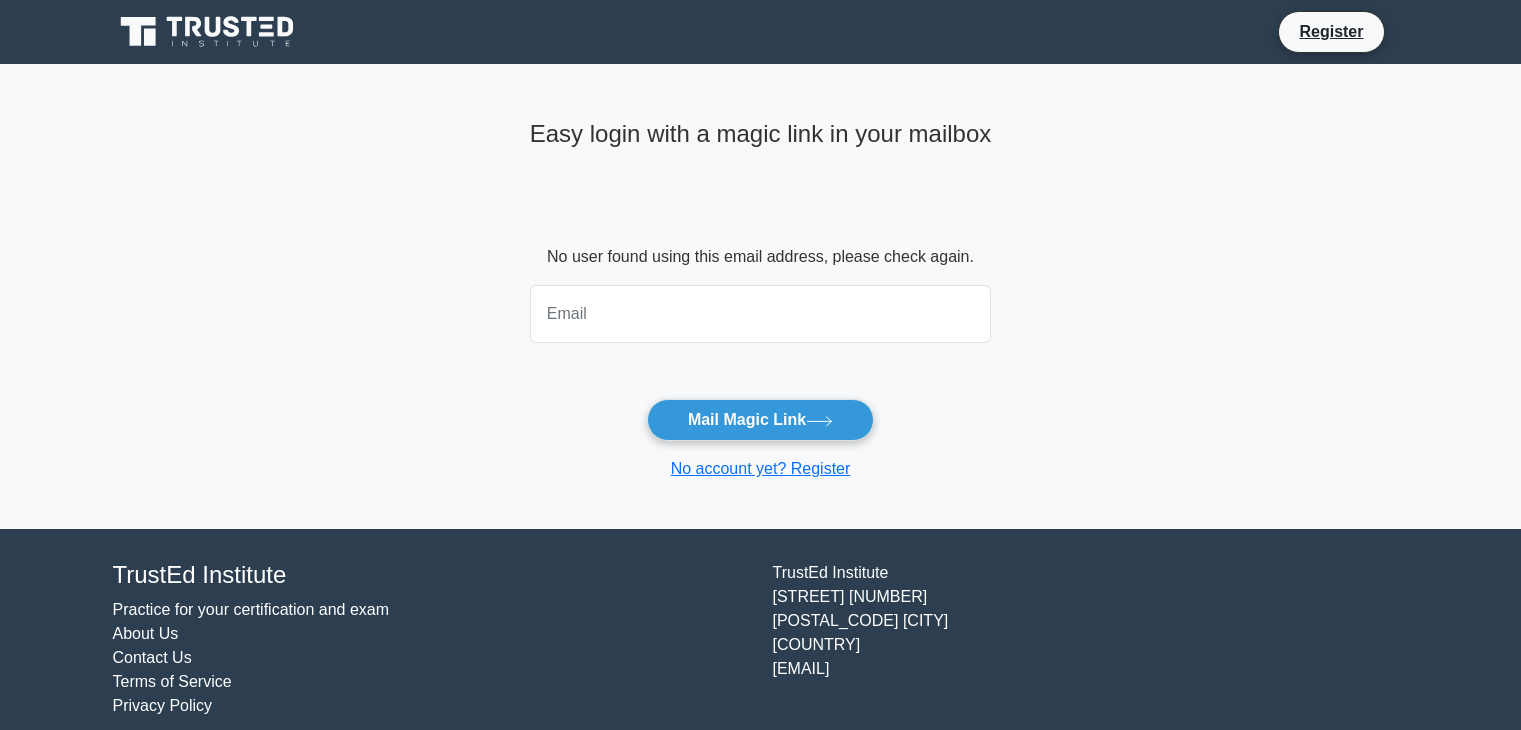 scroll, scrollTop: 0, scrollLeft: 0, axis: both 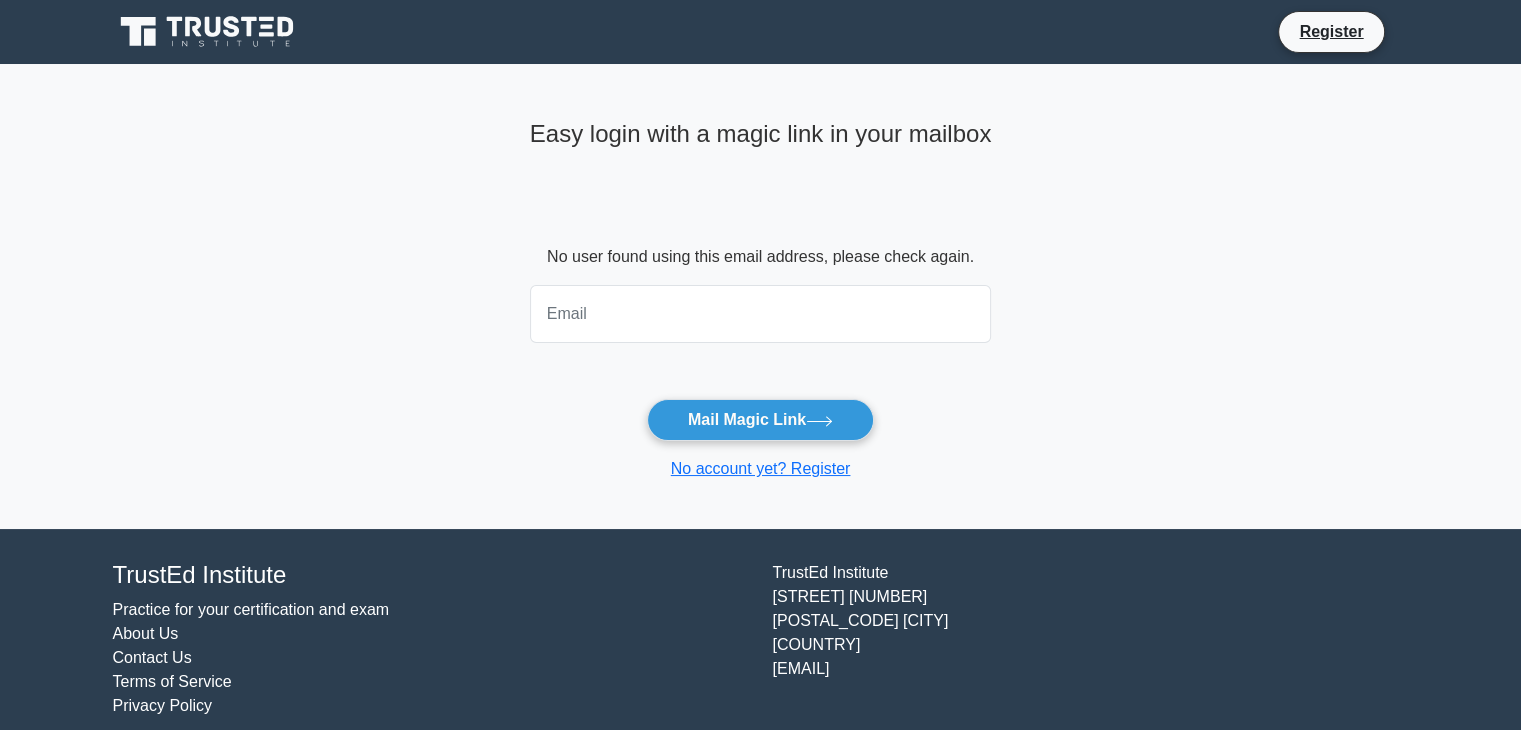 click at bounding box center (761, 314) 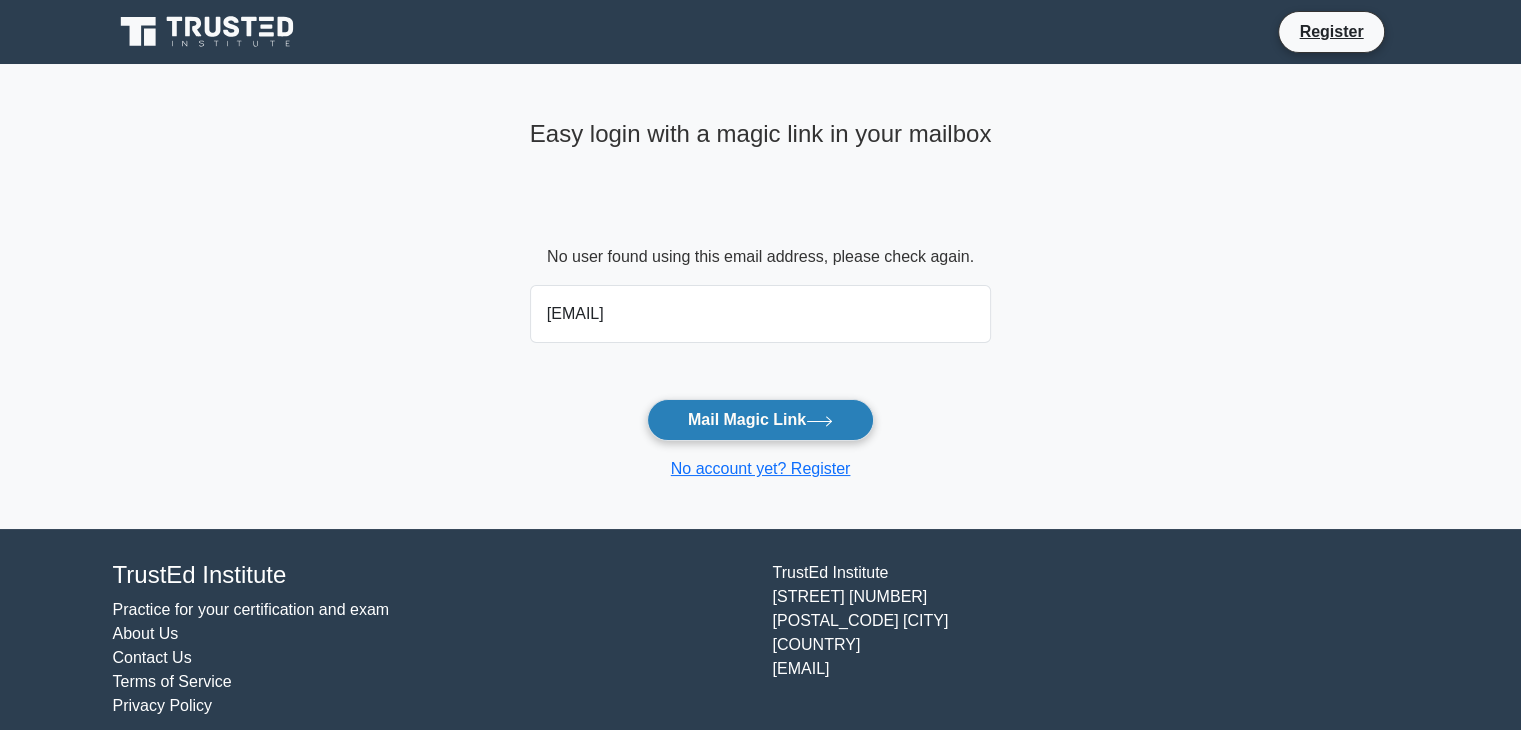 type on "aazparacha@gmail.com" 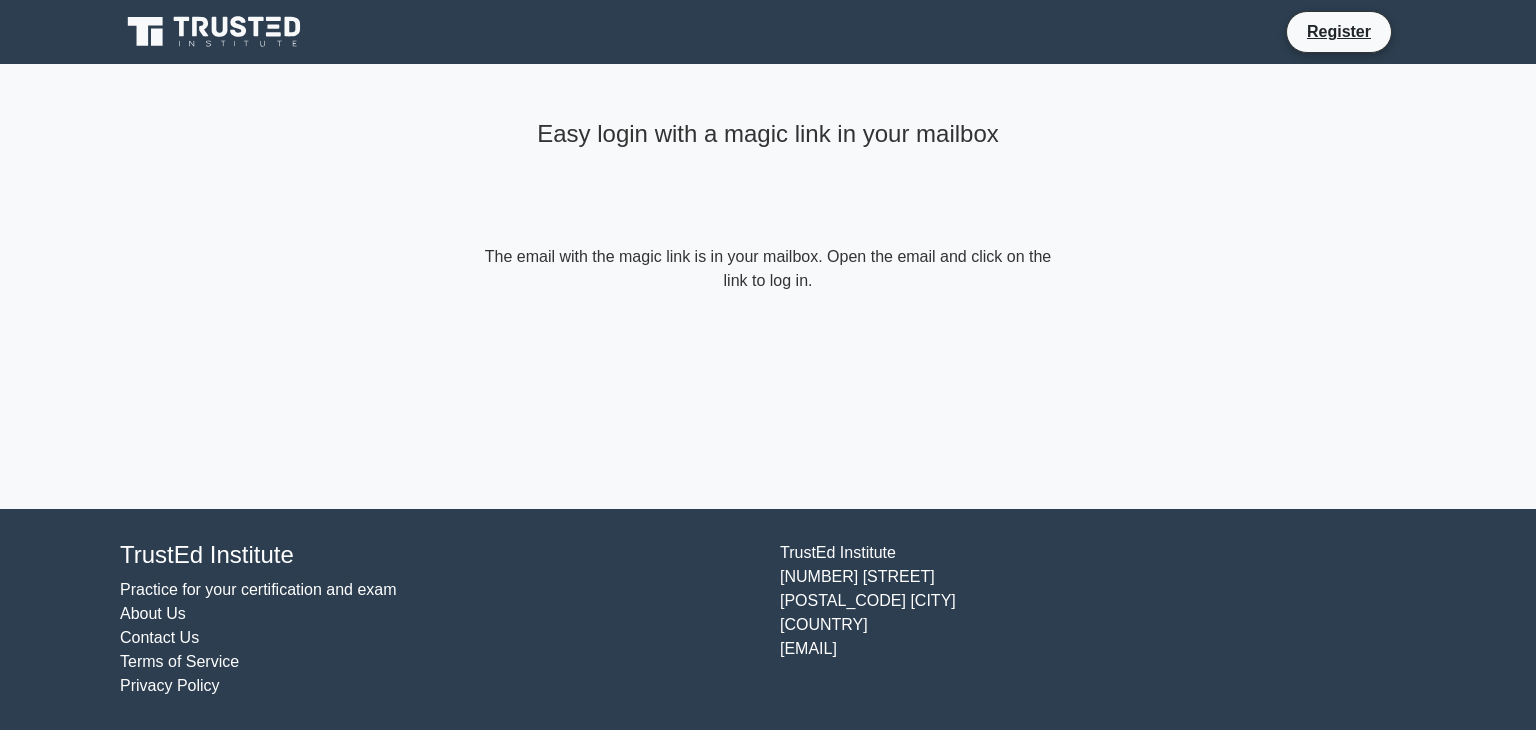 scroll, scrollTop: 0, scrollLeft: 0, axis: both 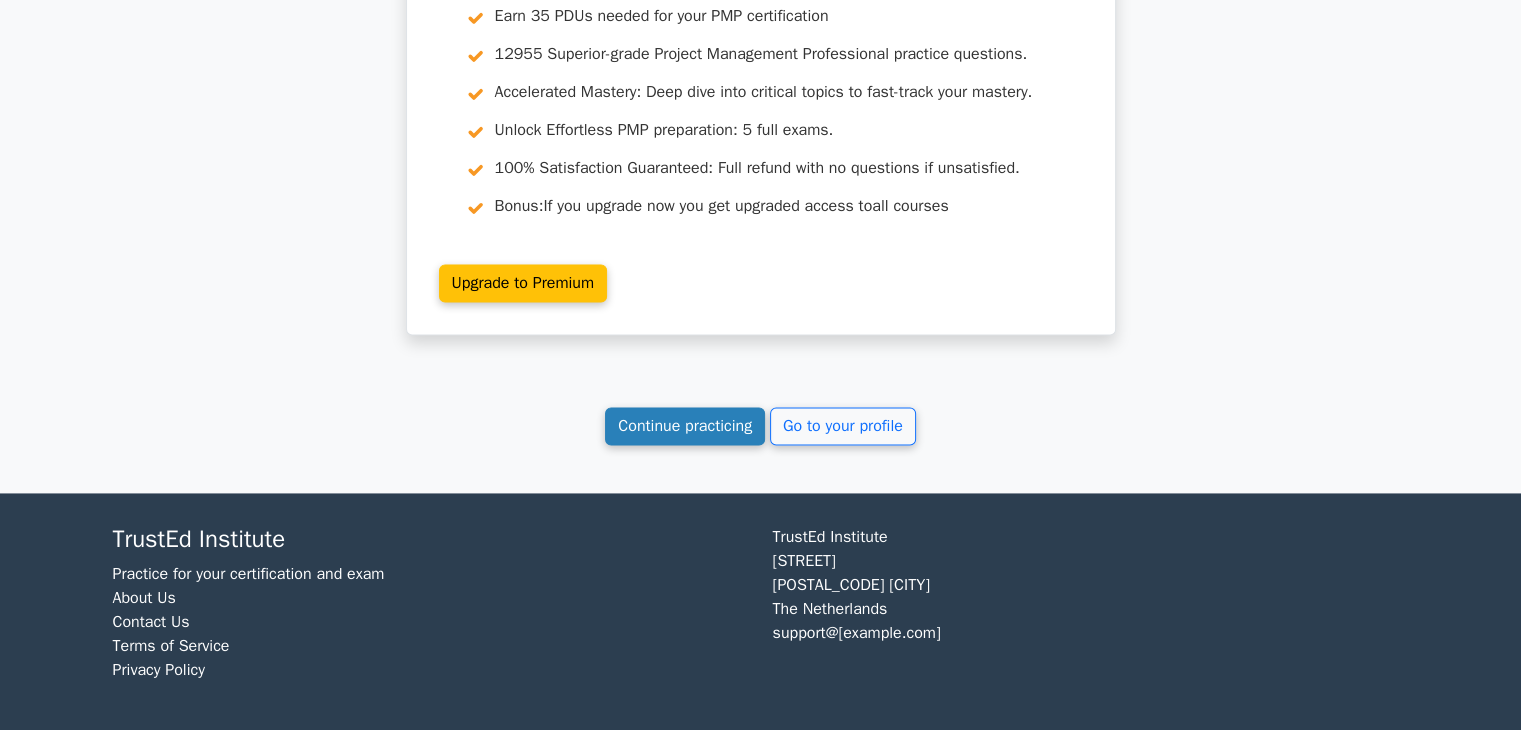 click on "Continue practicing" at bounding box center (685, 426) 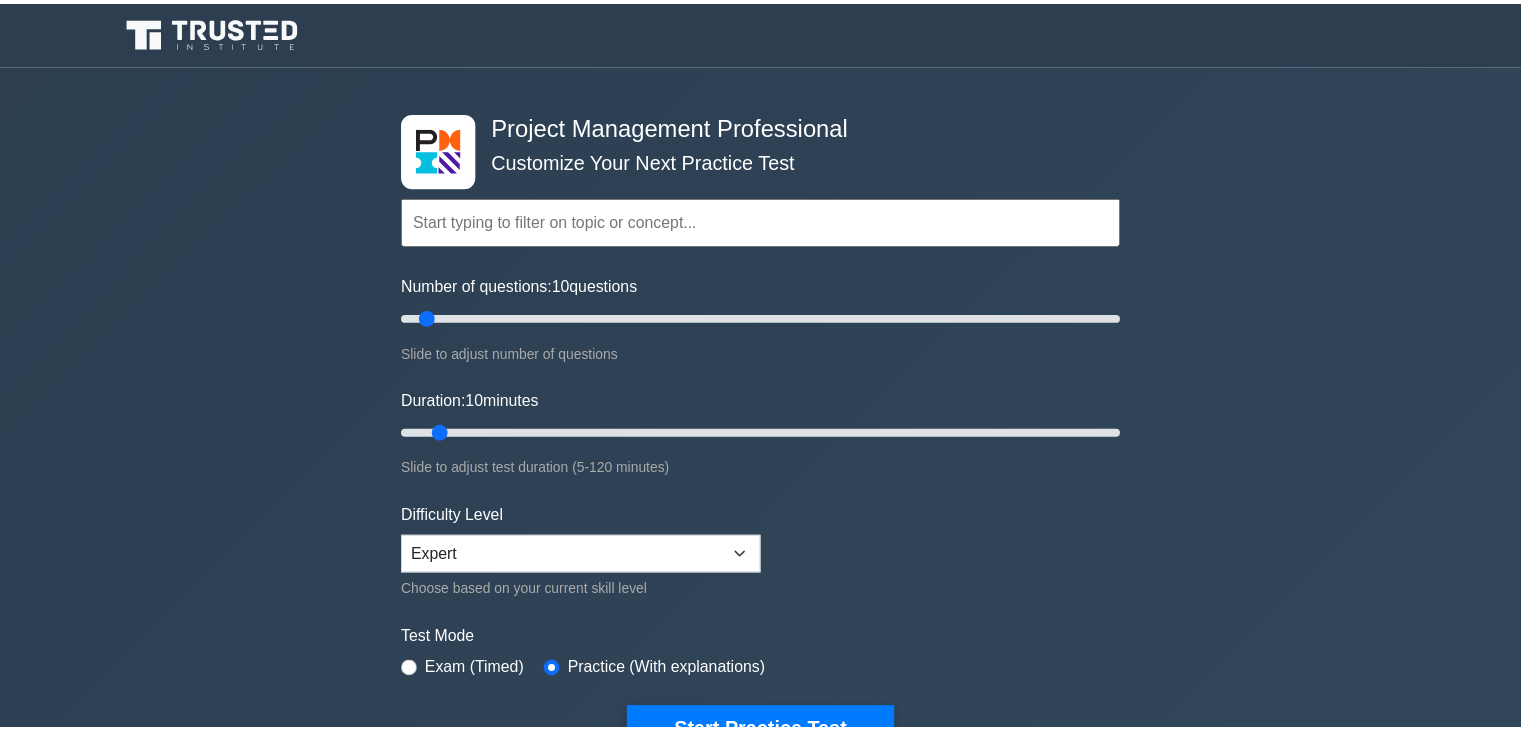 scroll, scrollTop: 0, scrollLeft: 0, axis: both 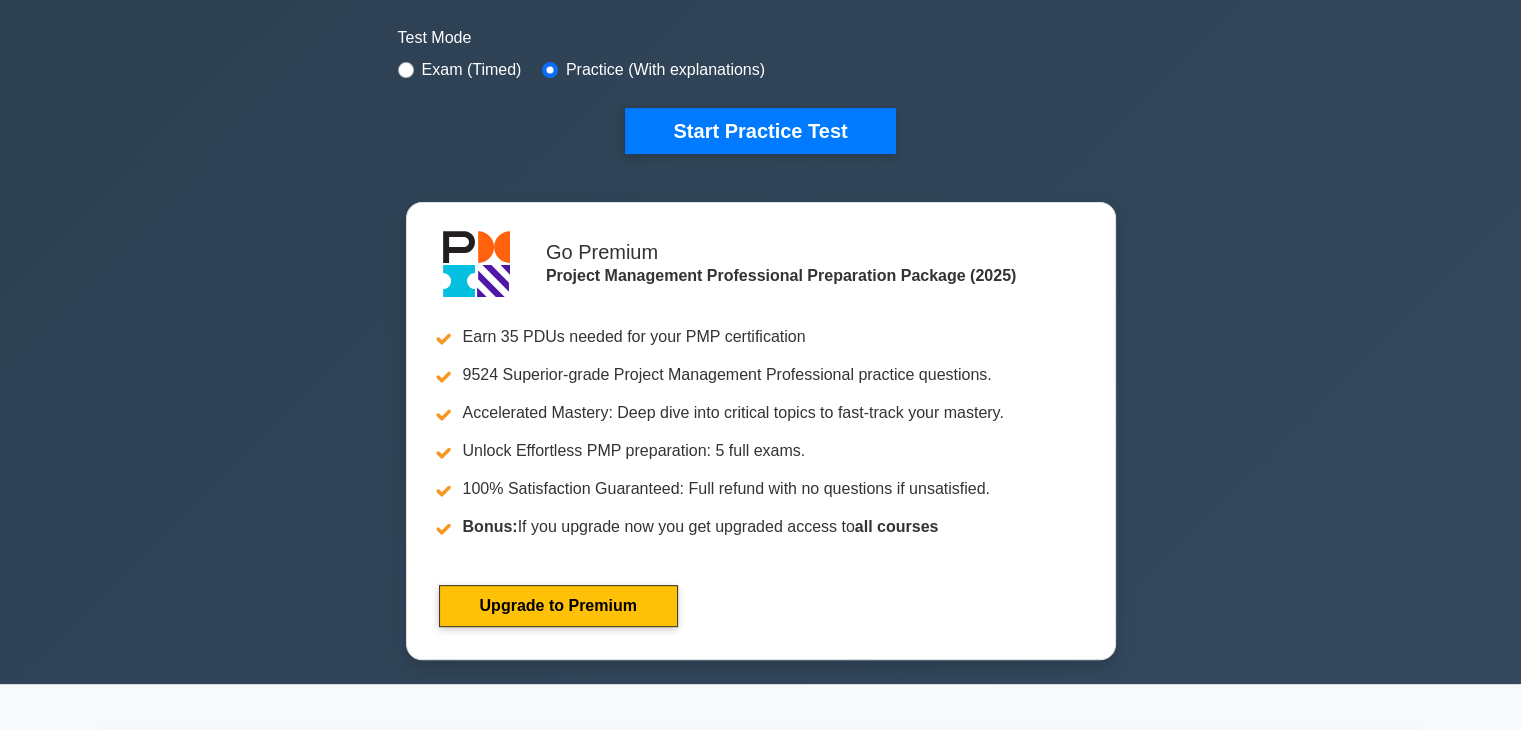 click on "Project Management Professional
Customize Your Next Practice Test
Topics
Scope Management
Time Management
Cost Management
Quality Management
Risk Management
Integration Management
Human Resource Management
Concepts" at bounding box center [760, 74] 